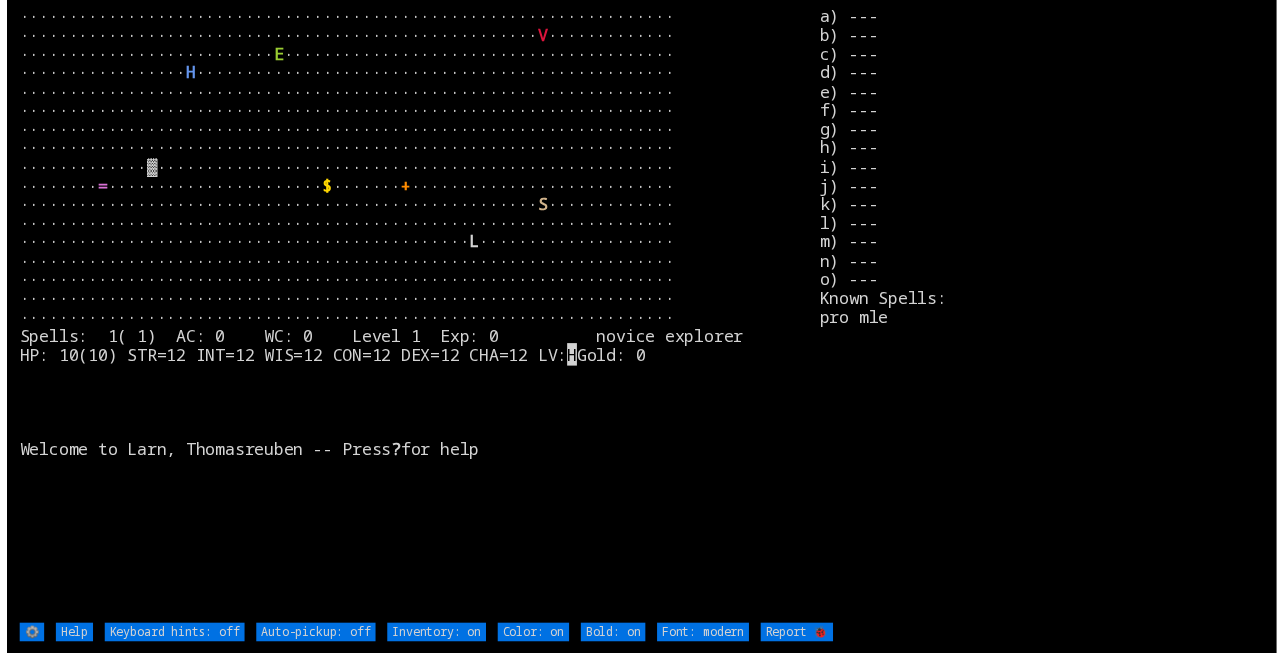 scroll, scrollTop: 0, scrollLeft: 0, axis: both 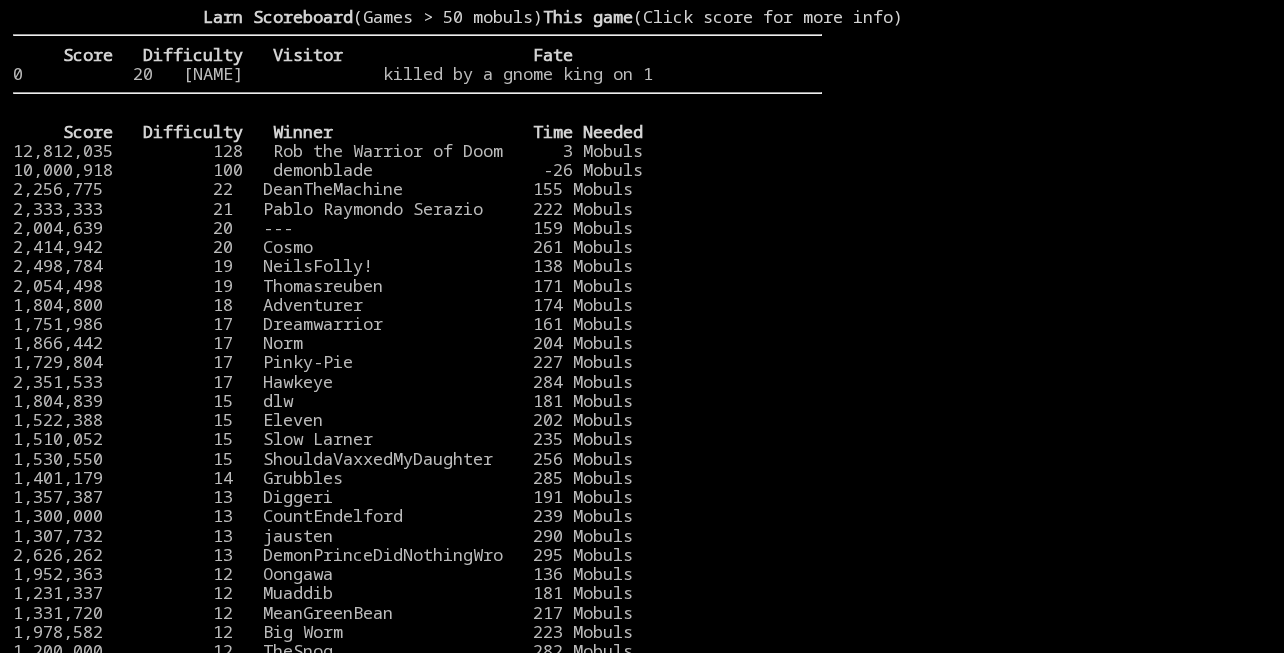 click at bounding box center [1046, 314] 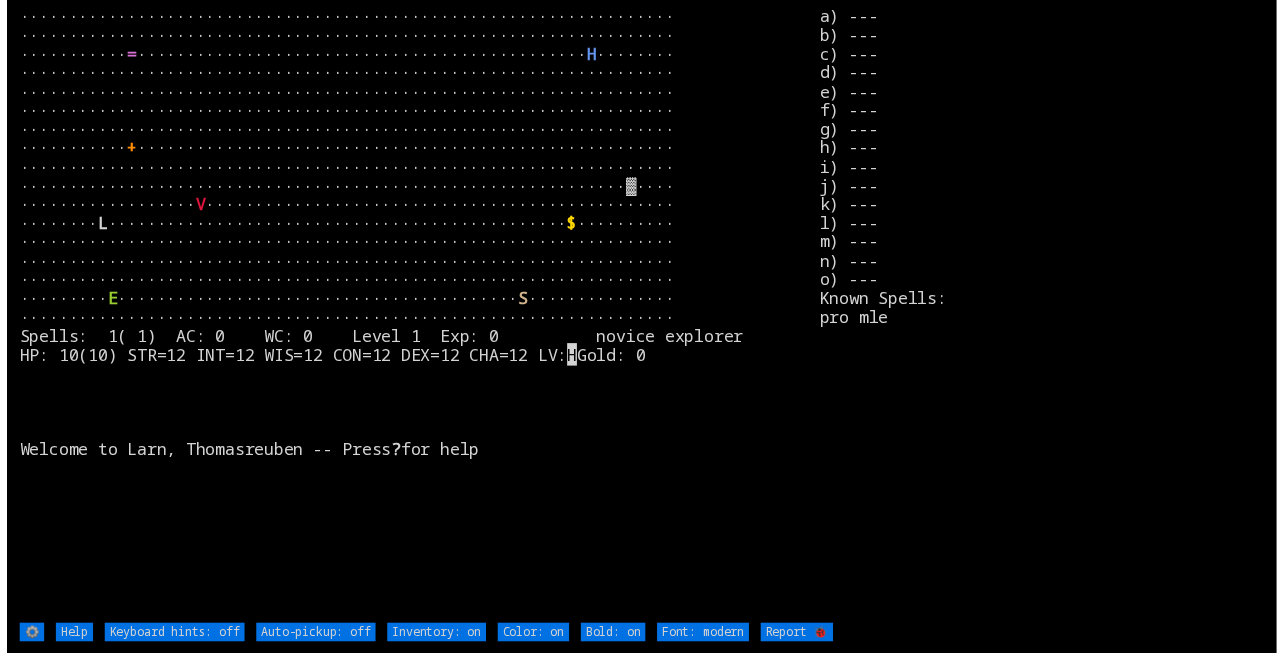 scroll, scrollTop: 0, scrollLeft: 0, axis: both 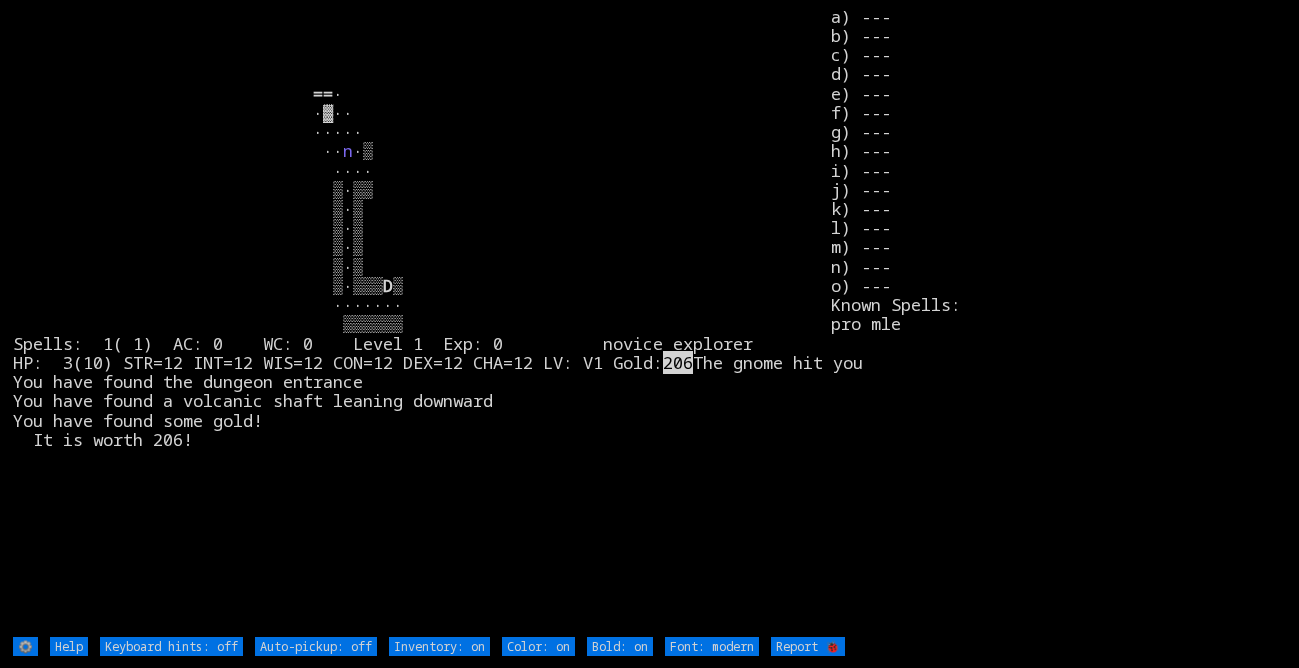 type on "Auto-pickup: on" 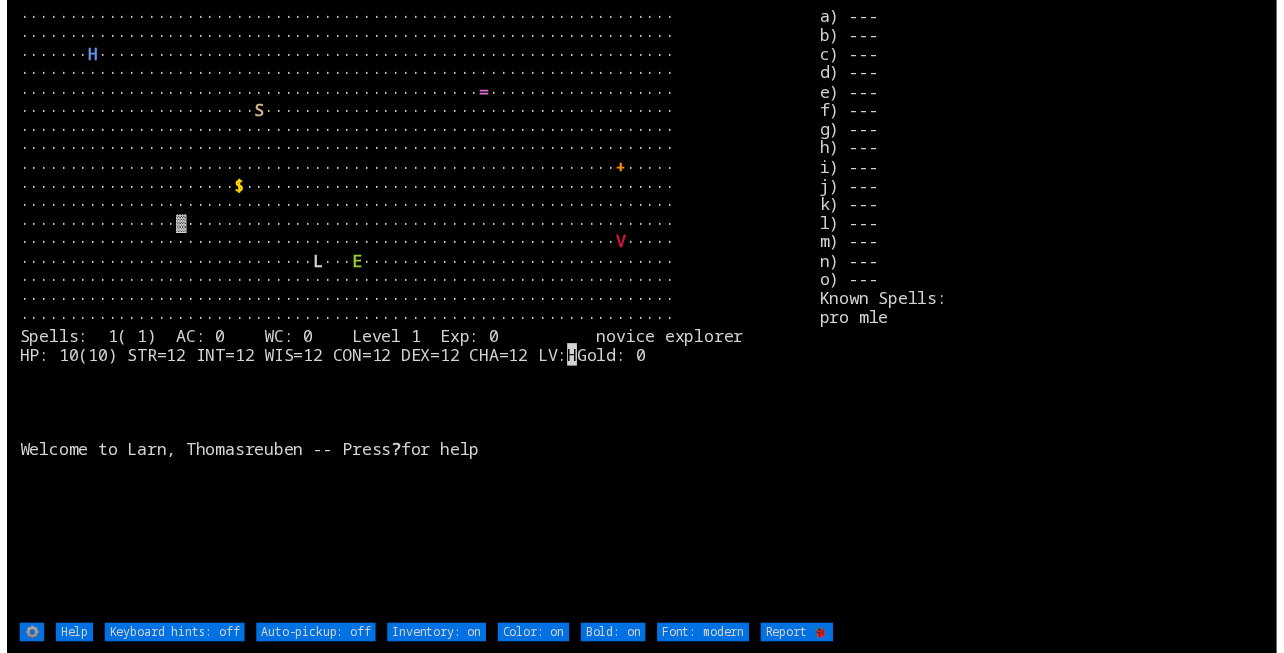 scroll, scrollTop: 0, scrollLeft: 0, axis: both 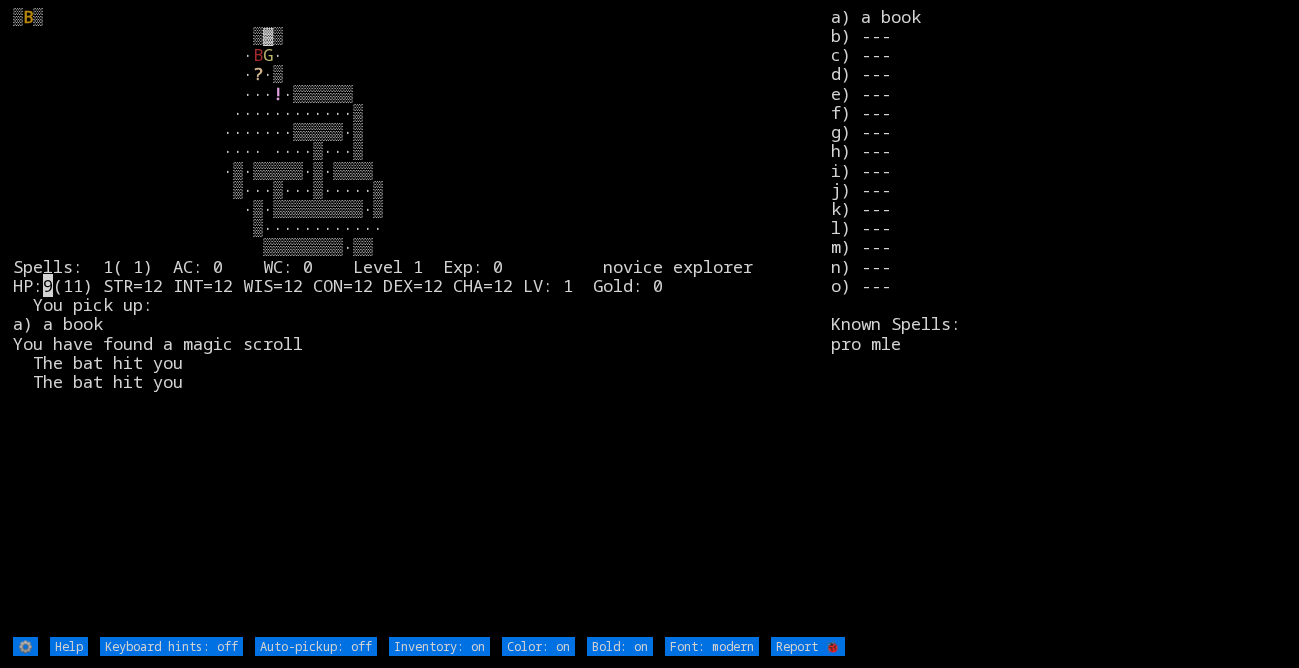 type on "Auto-pickup: on" 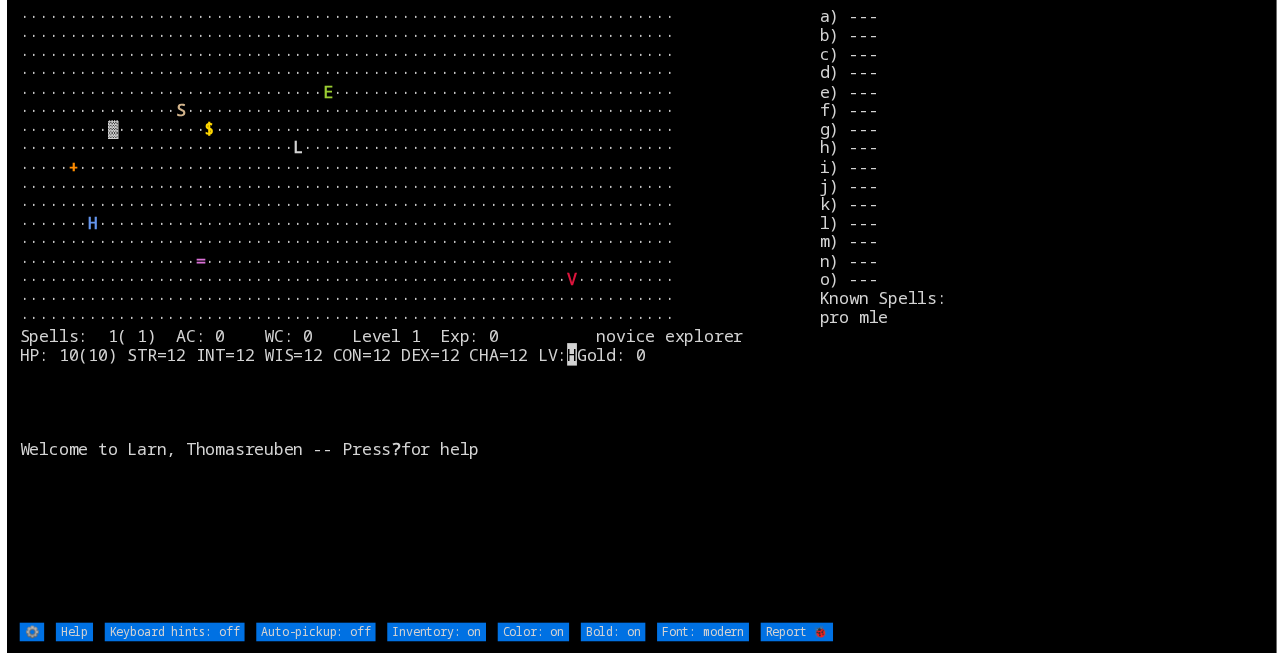 scroll, scrollTop: 0, scrollLeft: 0, axis: both 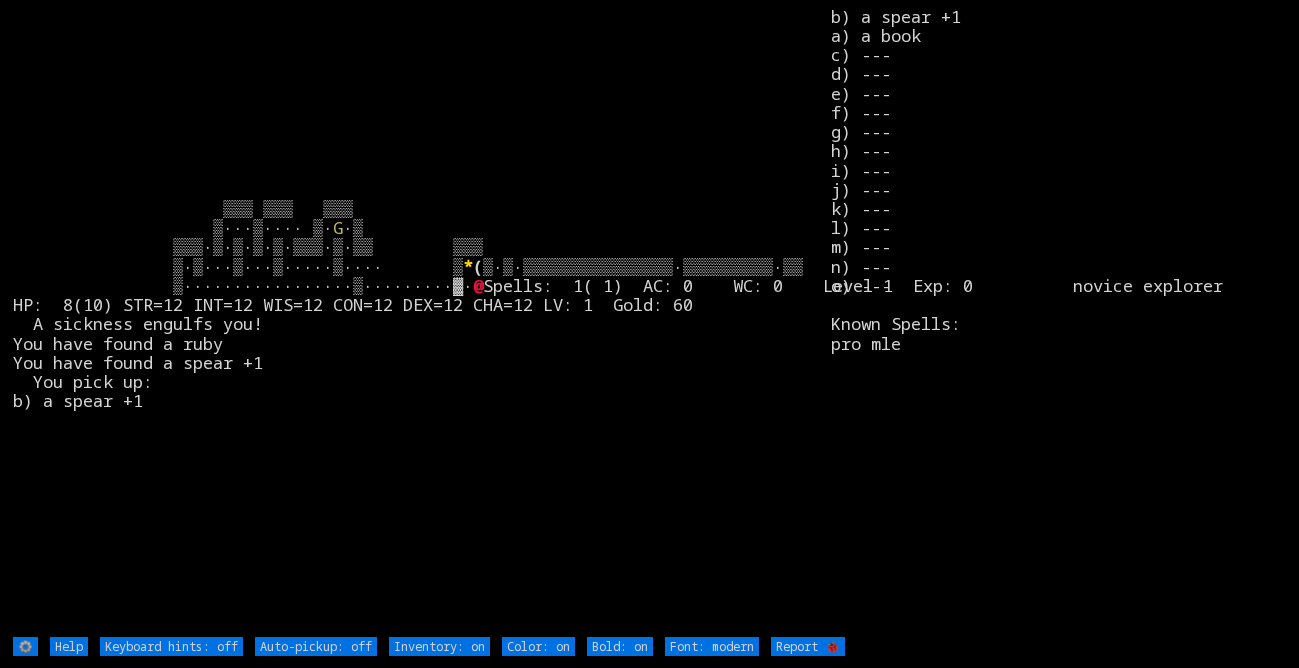 type on "Auto-pickup: on" 